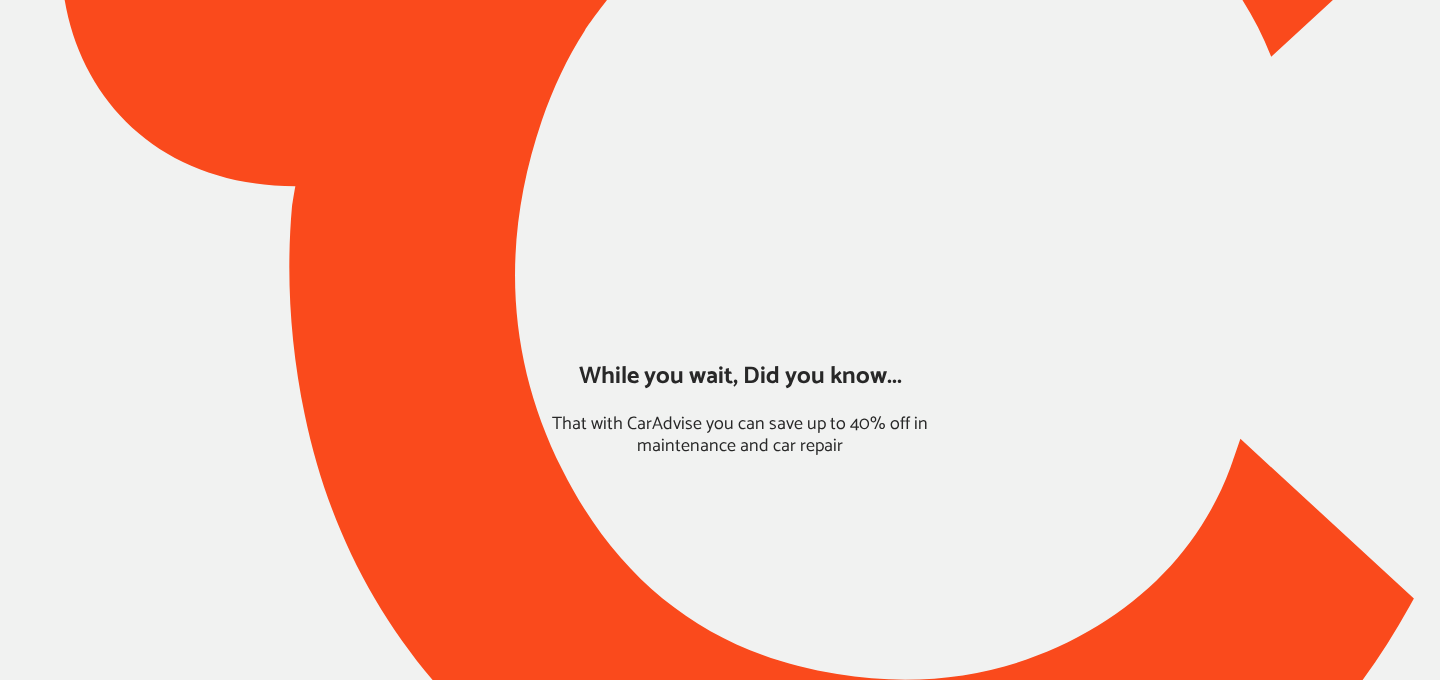 scroll, scrollTop: 0, scrollLeft: 0, axis: both 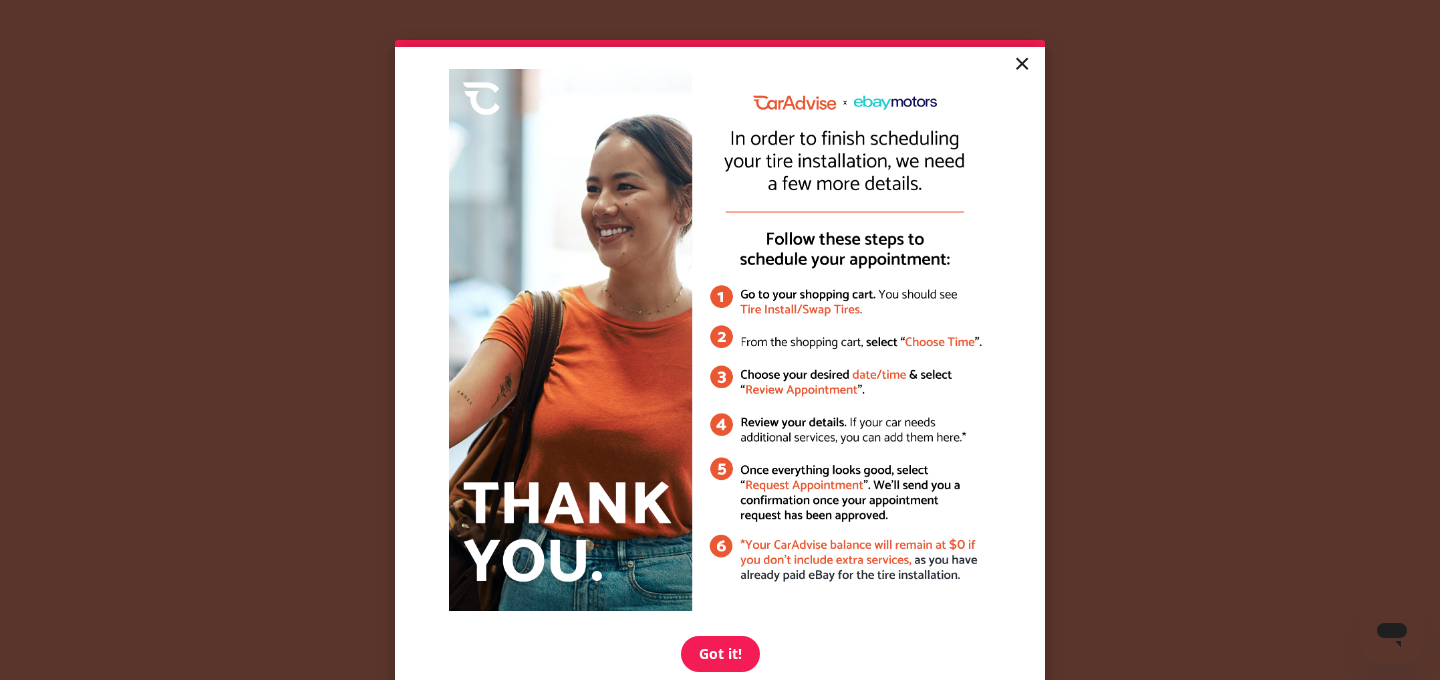 click on "×" at bounding box center (1021, 65) 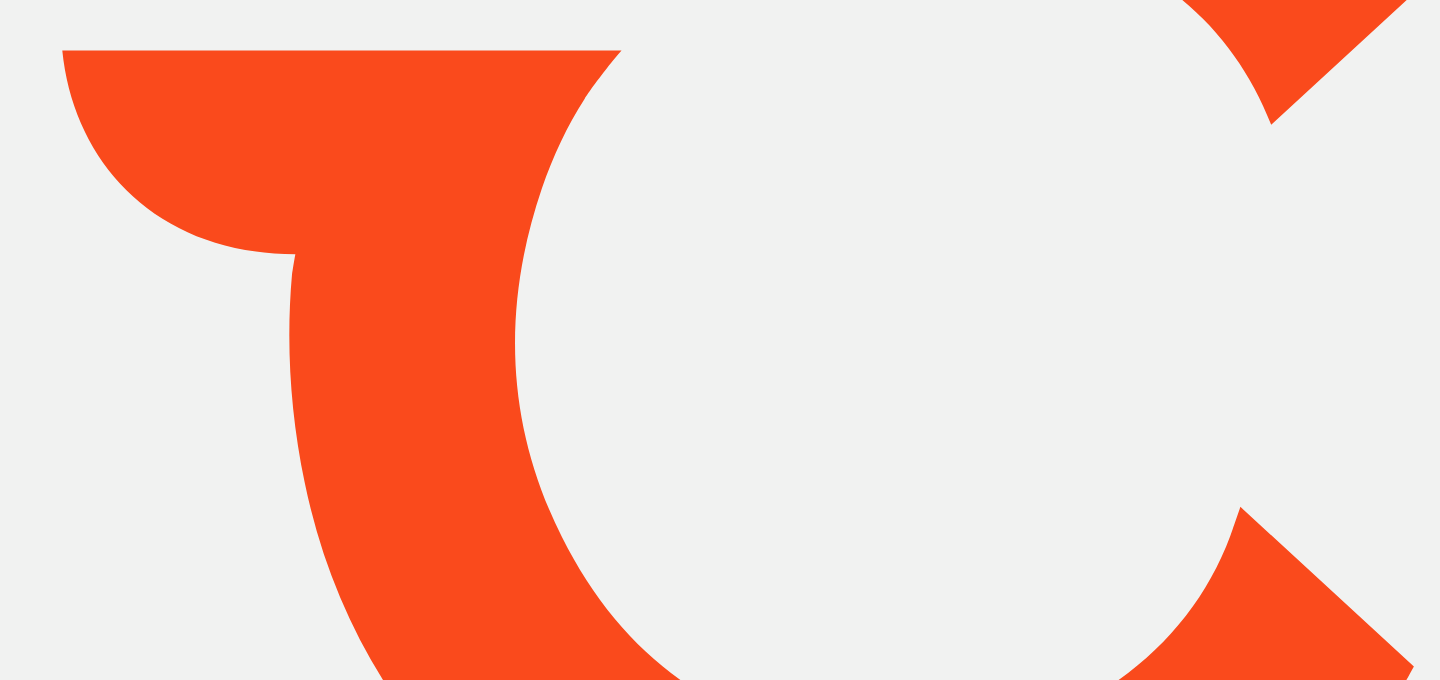 scroll, scrollTop: 0, scrollLeft: 0, axis: both 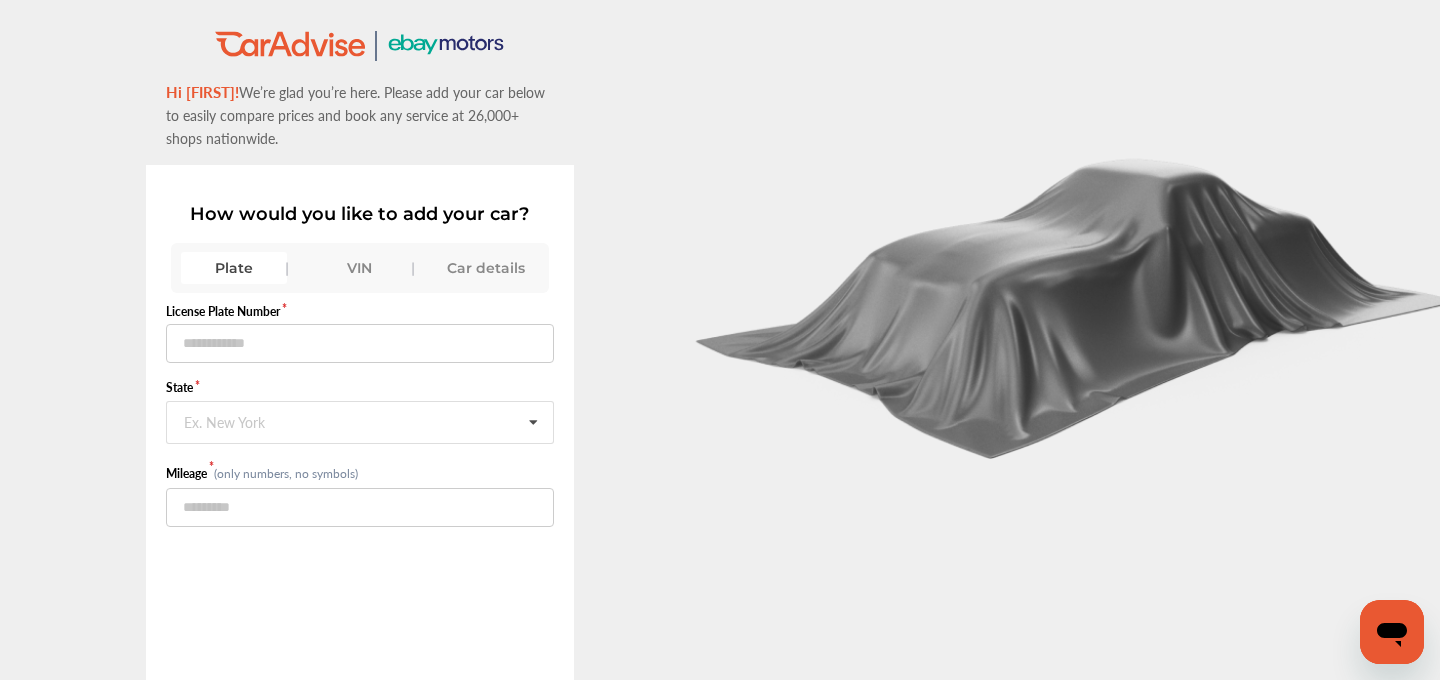 click on "VIN" at bounding box center (360, 268) 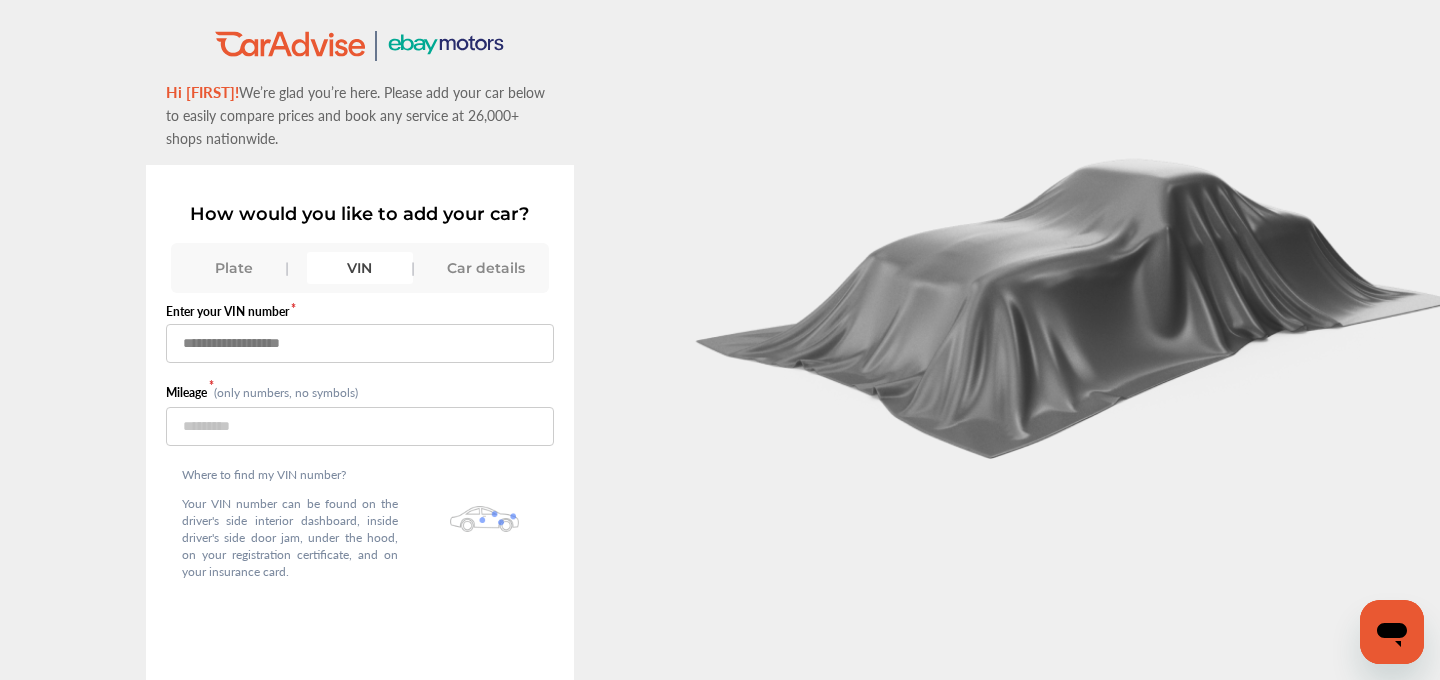 click at bounding box center (360, 343) 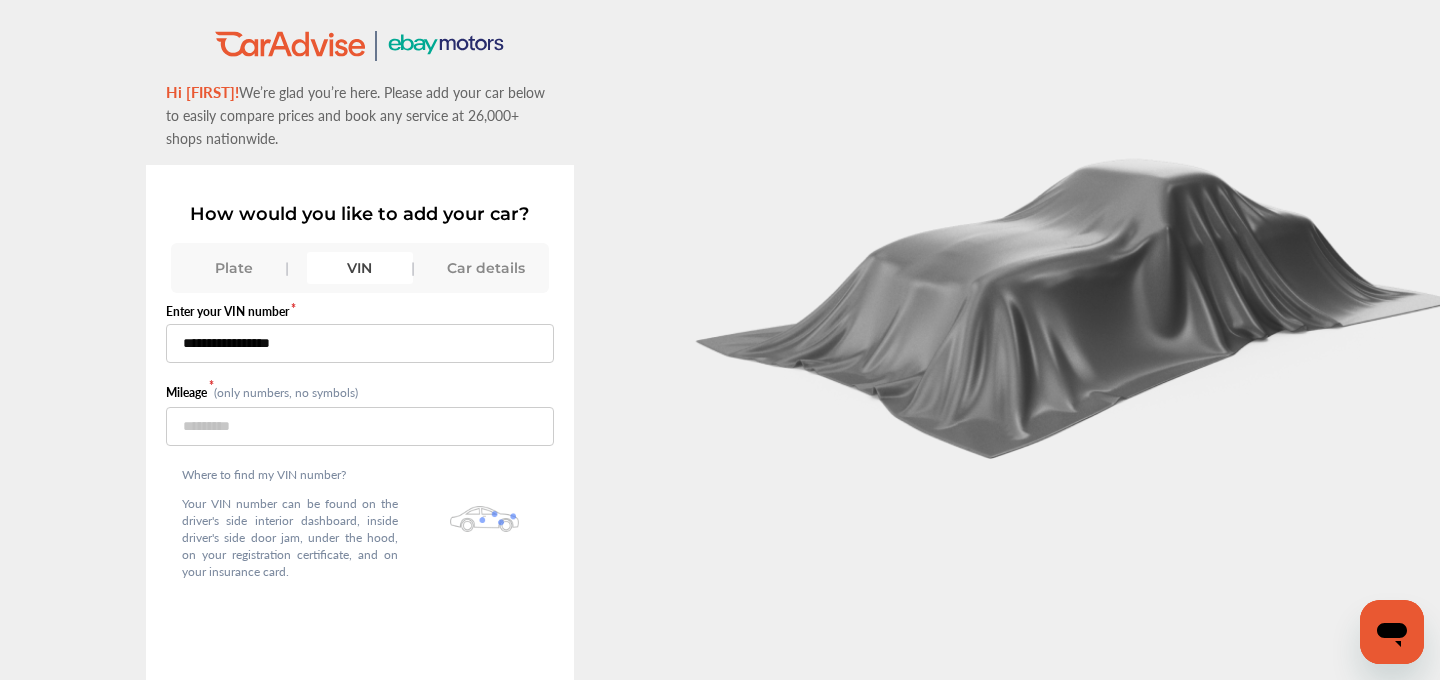type on "**********" 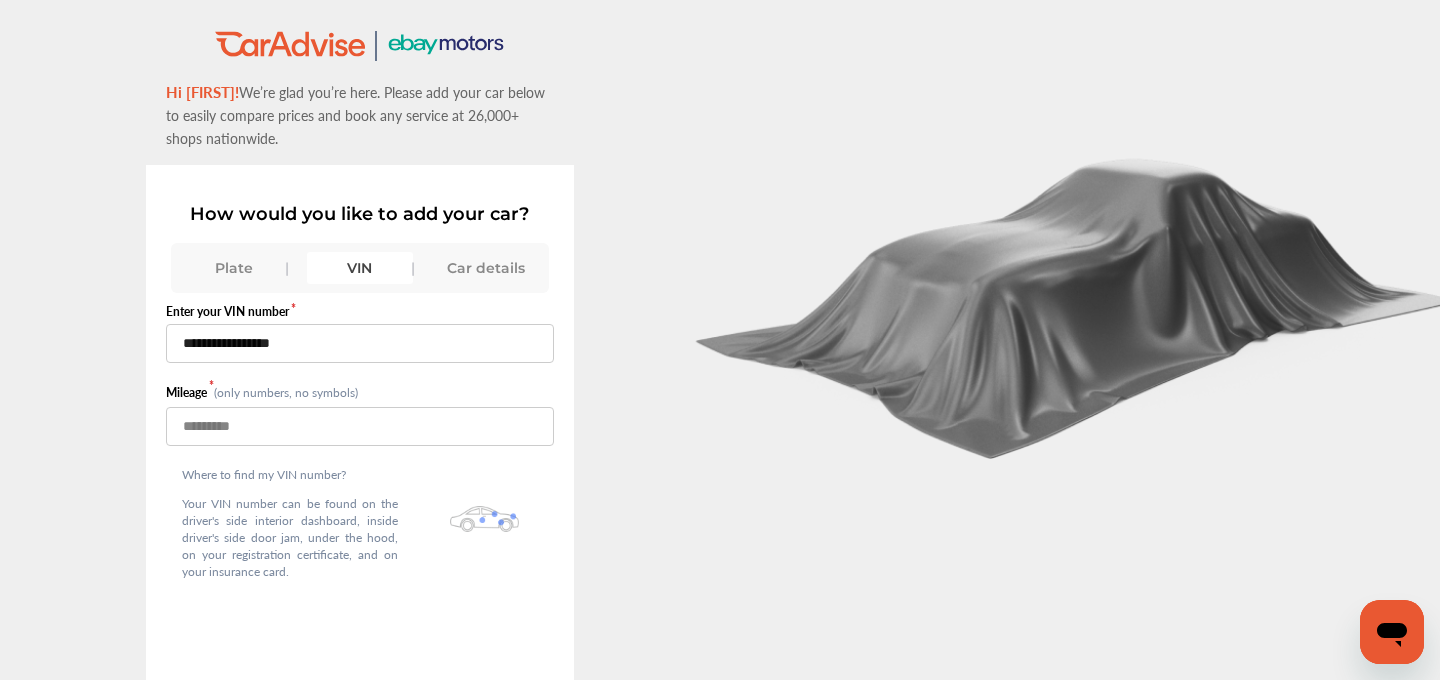 click at bounding box center (360, 426) 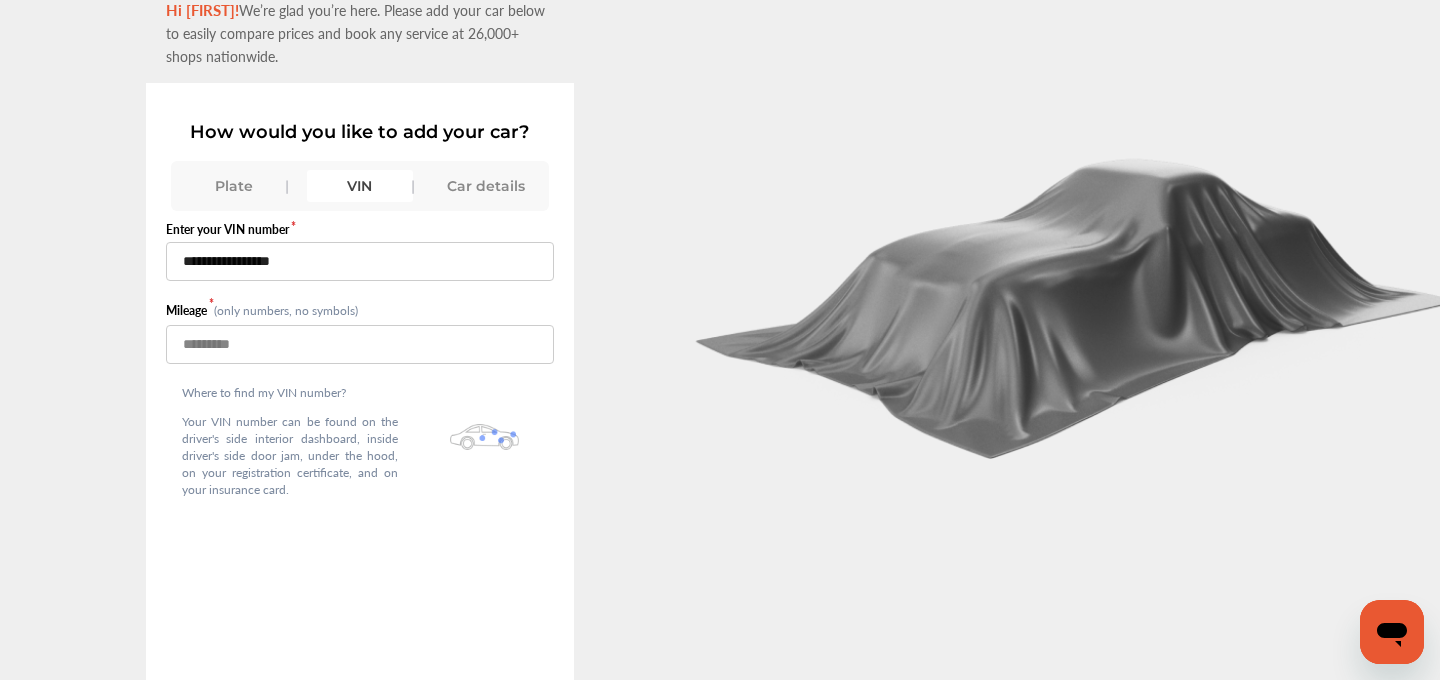 scroll, scrollTop: 137, scrollLeft: 0, axis: vertical 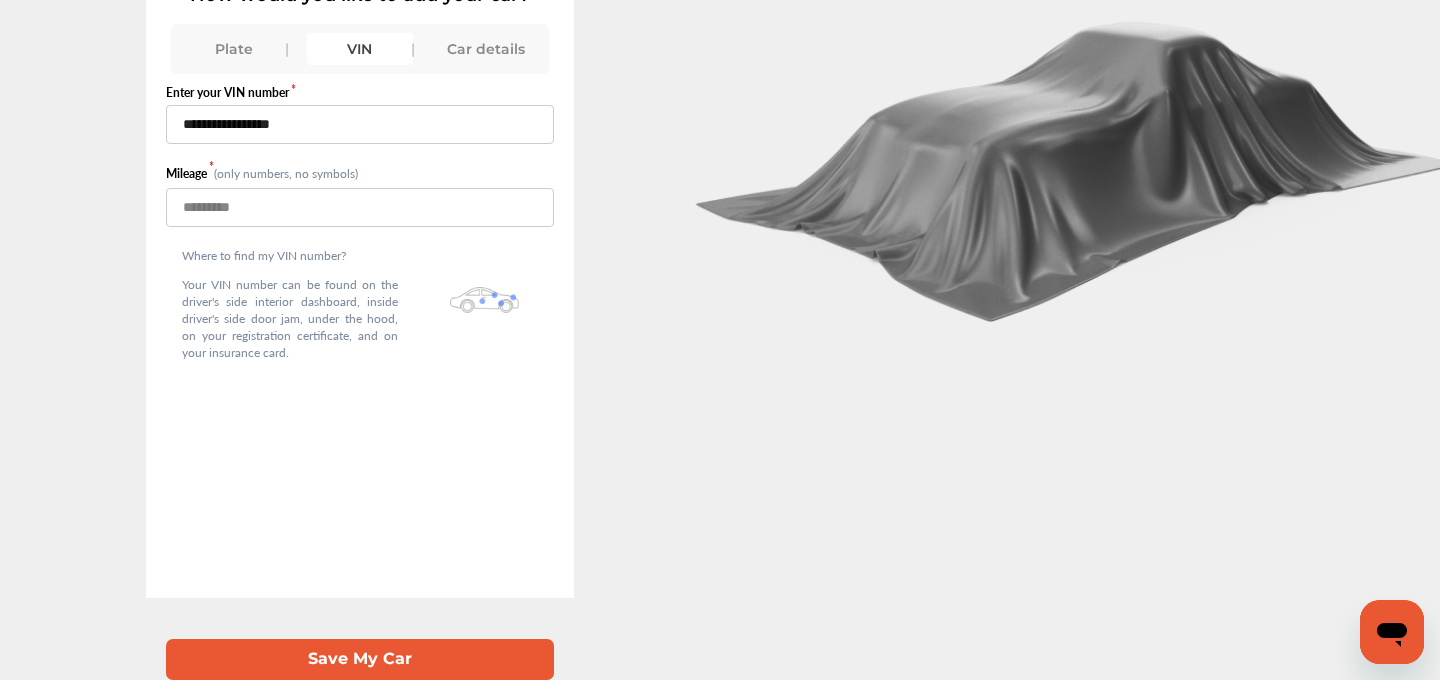 type on "******" 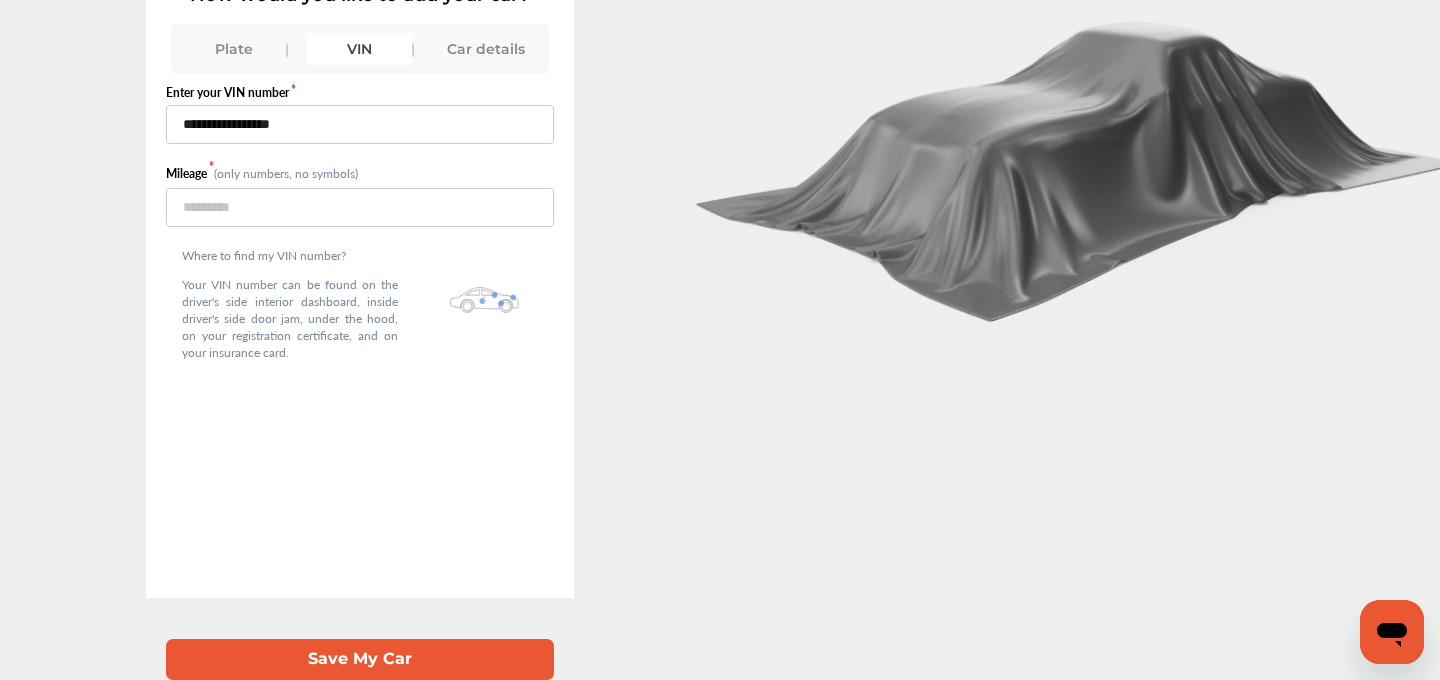 click on "Save My Car" at bounding box center [360, 659] 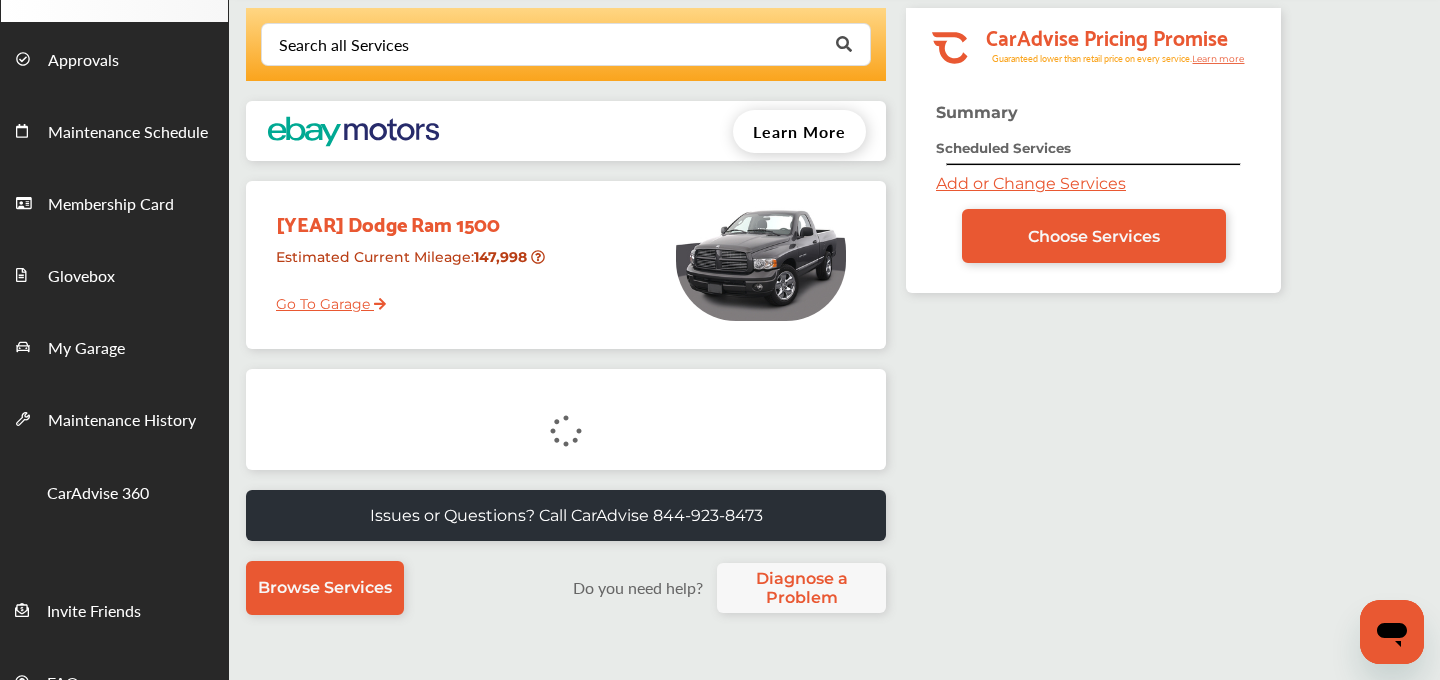 scroll, scrollTop: 0, scrollLeft: 0, axis: both 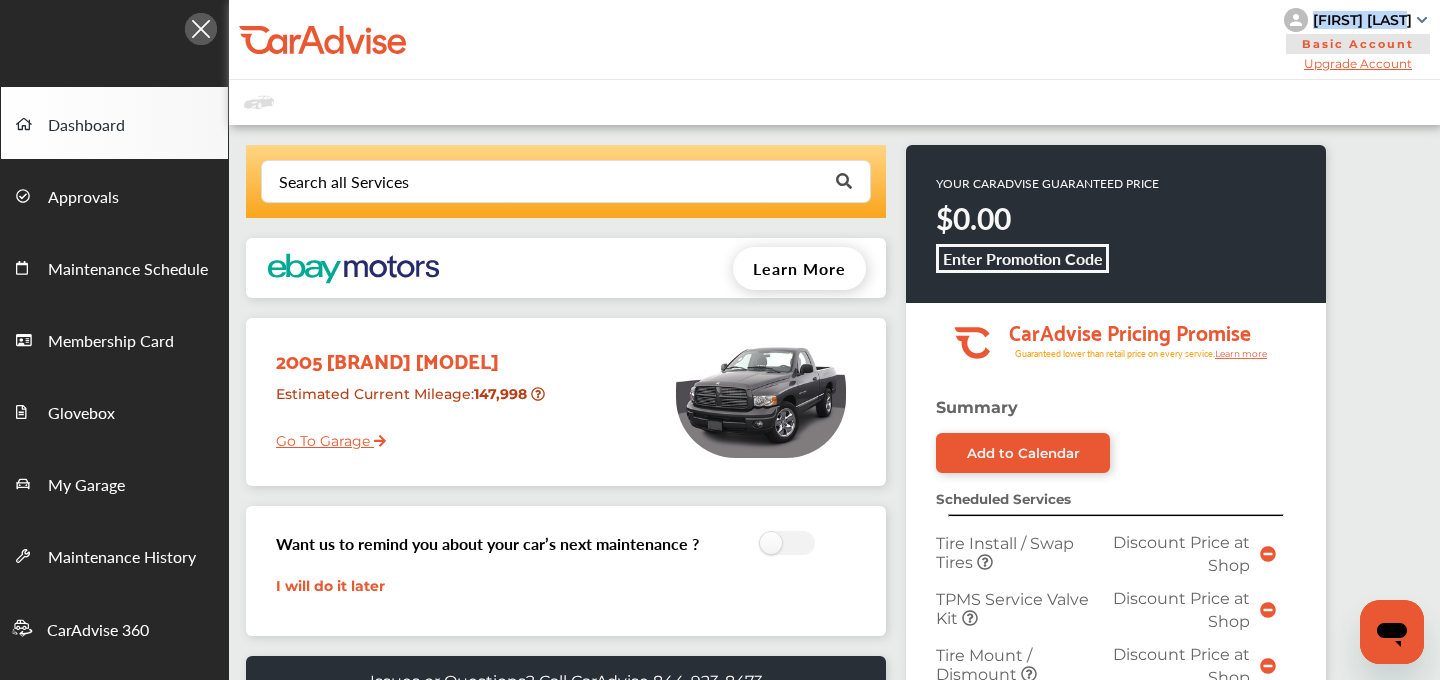 drag, startPoint x: 1412, startPoint y: 16, endPoint x: 1297, endPoint y: 18, distance: 115.01739 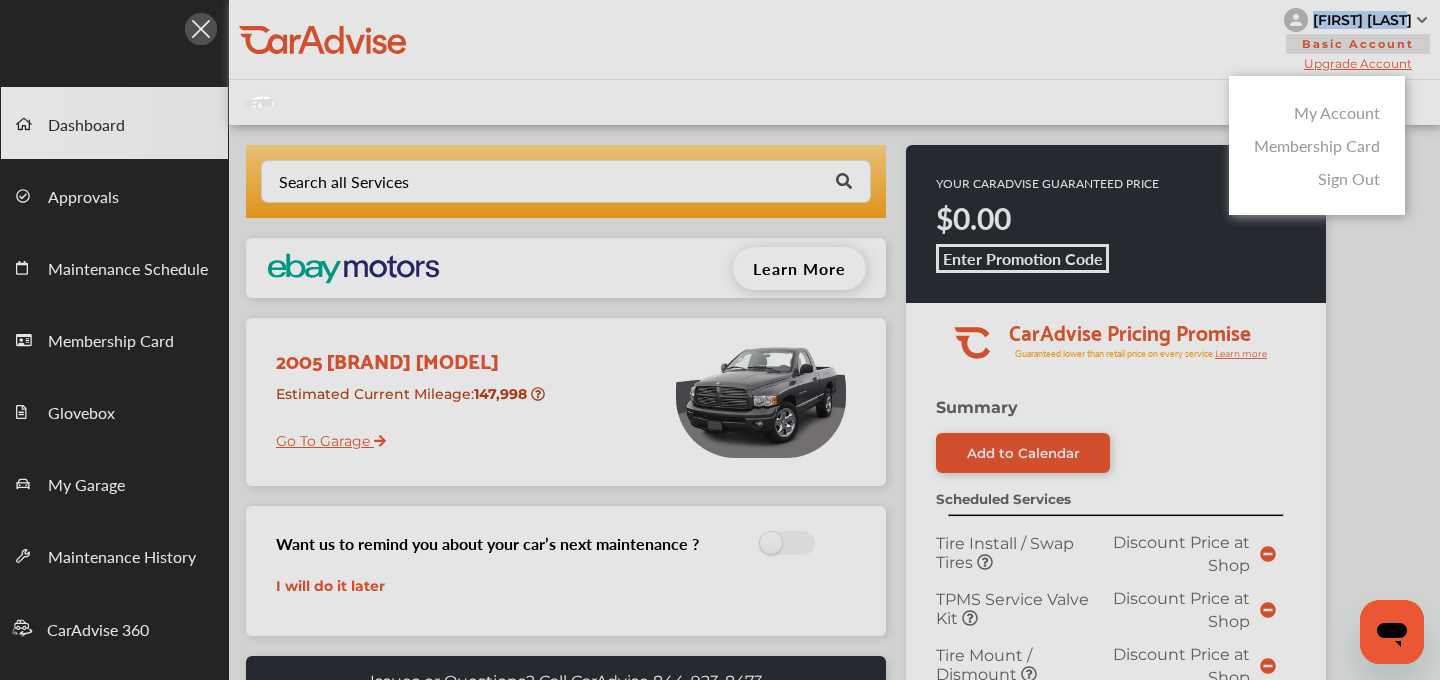 copy on "[FIRST] [LAST]" 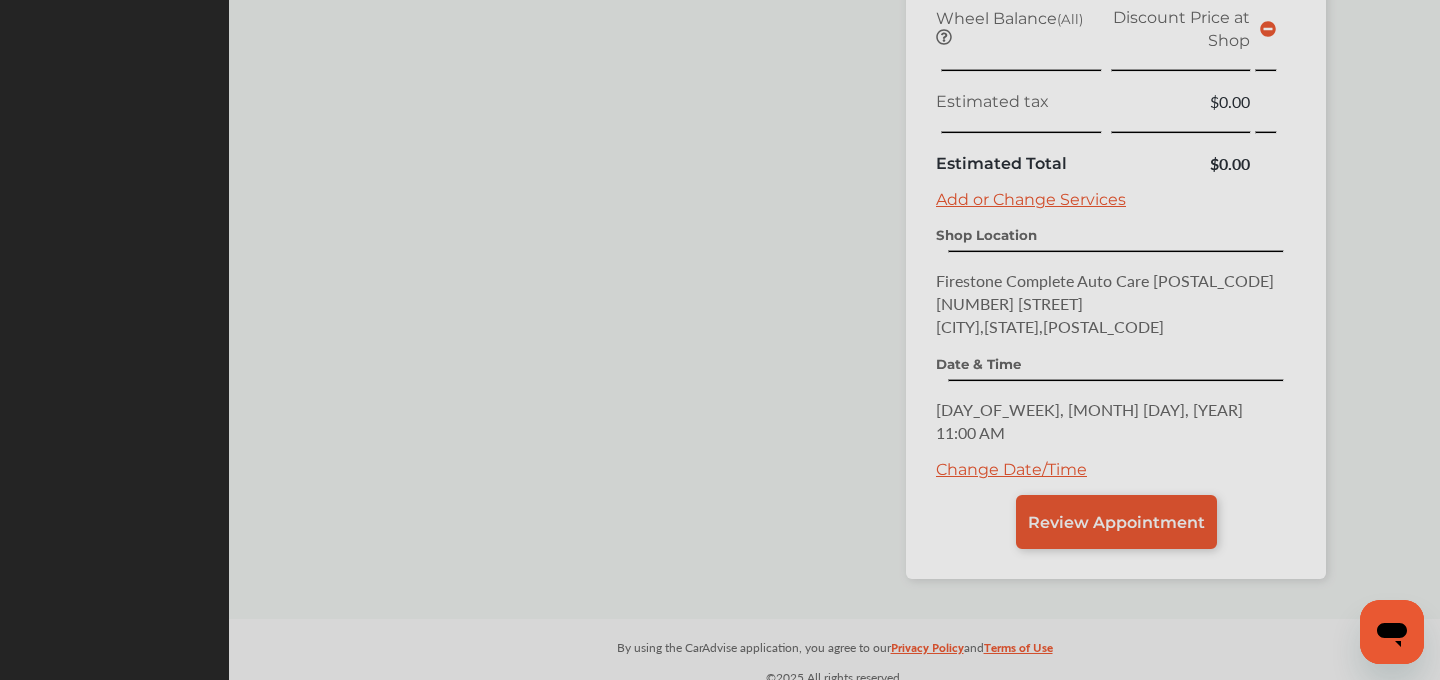 scroll, scrollTop: 913, scrollLeft: 0, axis: vertical 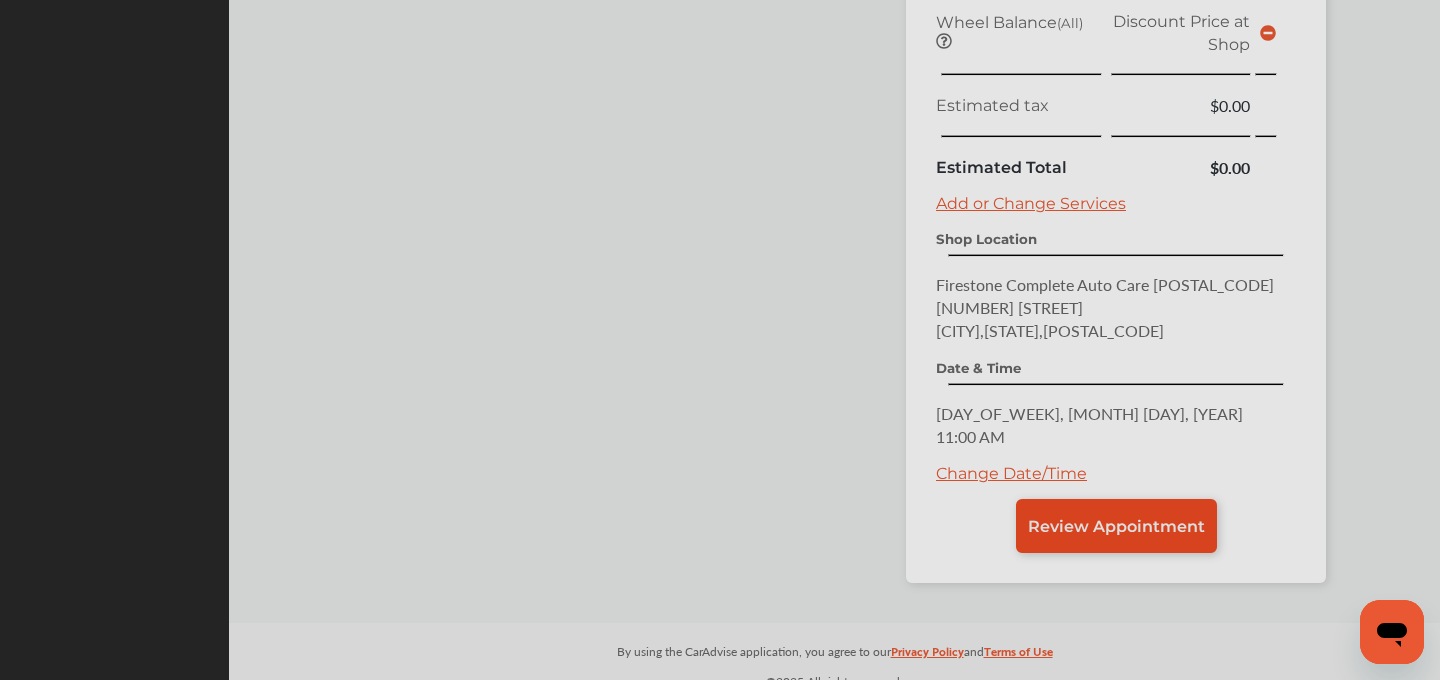 click at bounding box center (720, 390) 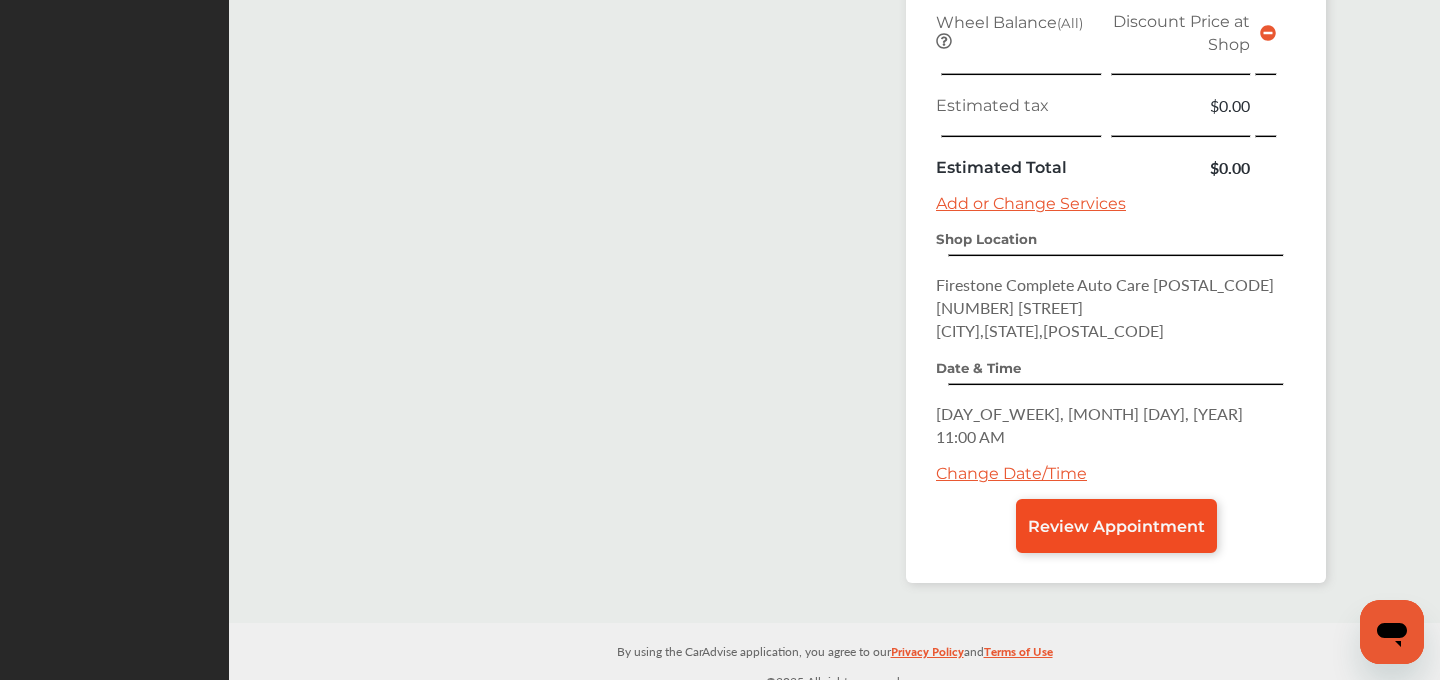 click on "Review Appointment" at bounding box center (1116, 526) 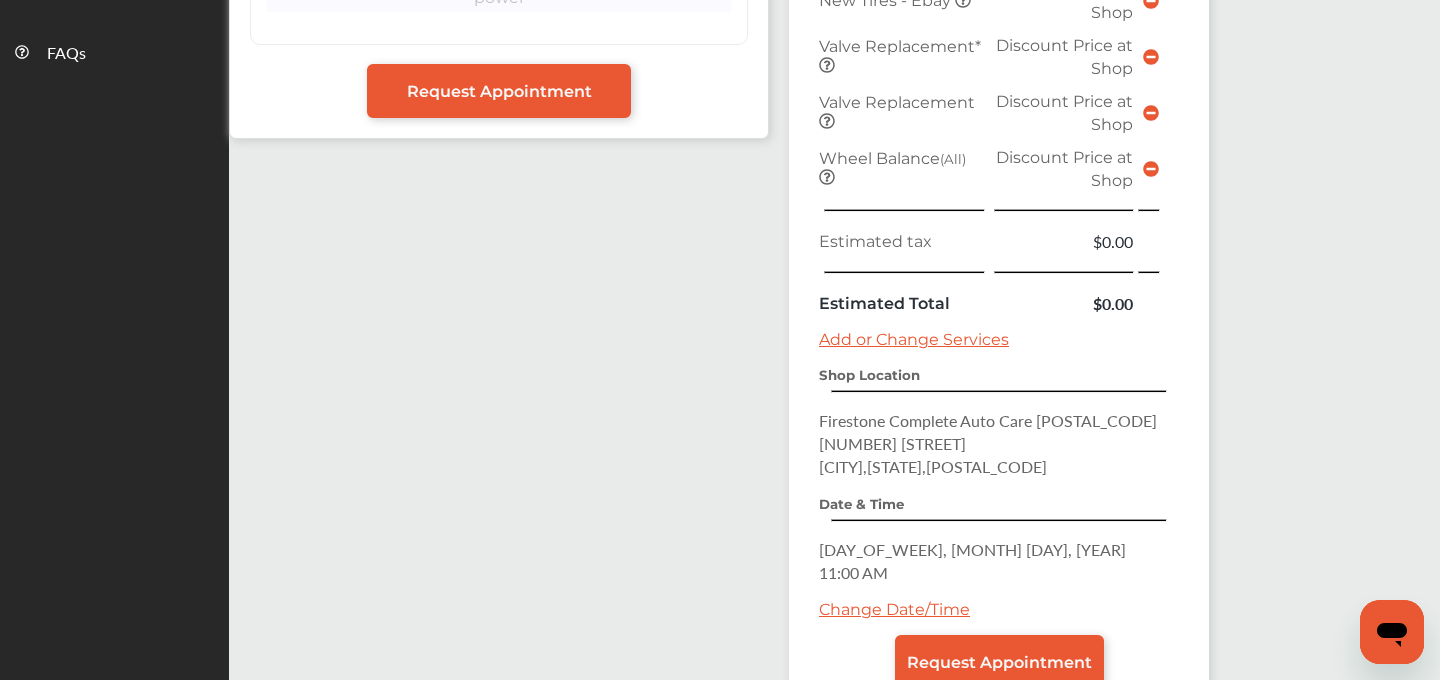 scroll, scrollTop: 910, scrollLeft: 0, axis: vertical 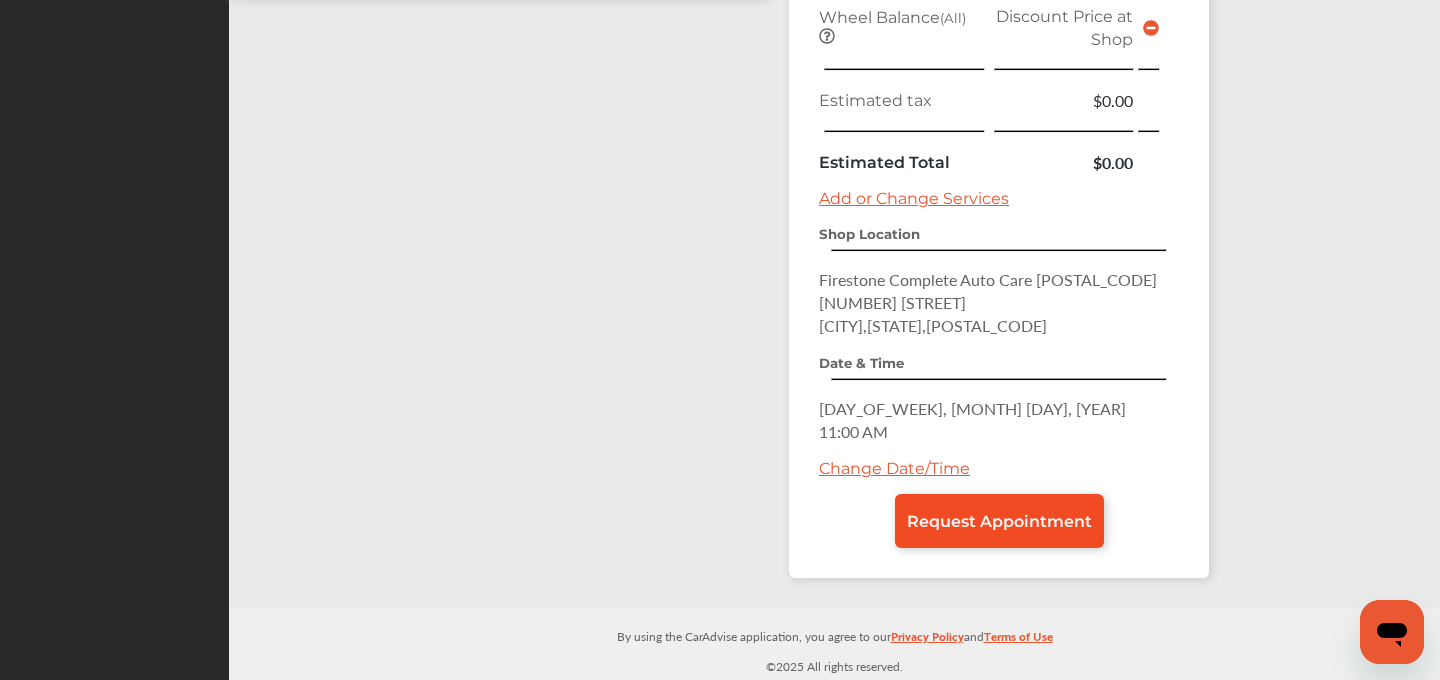 click on "Request Appointment" at bounding box center [999, 521] 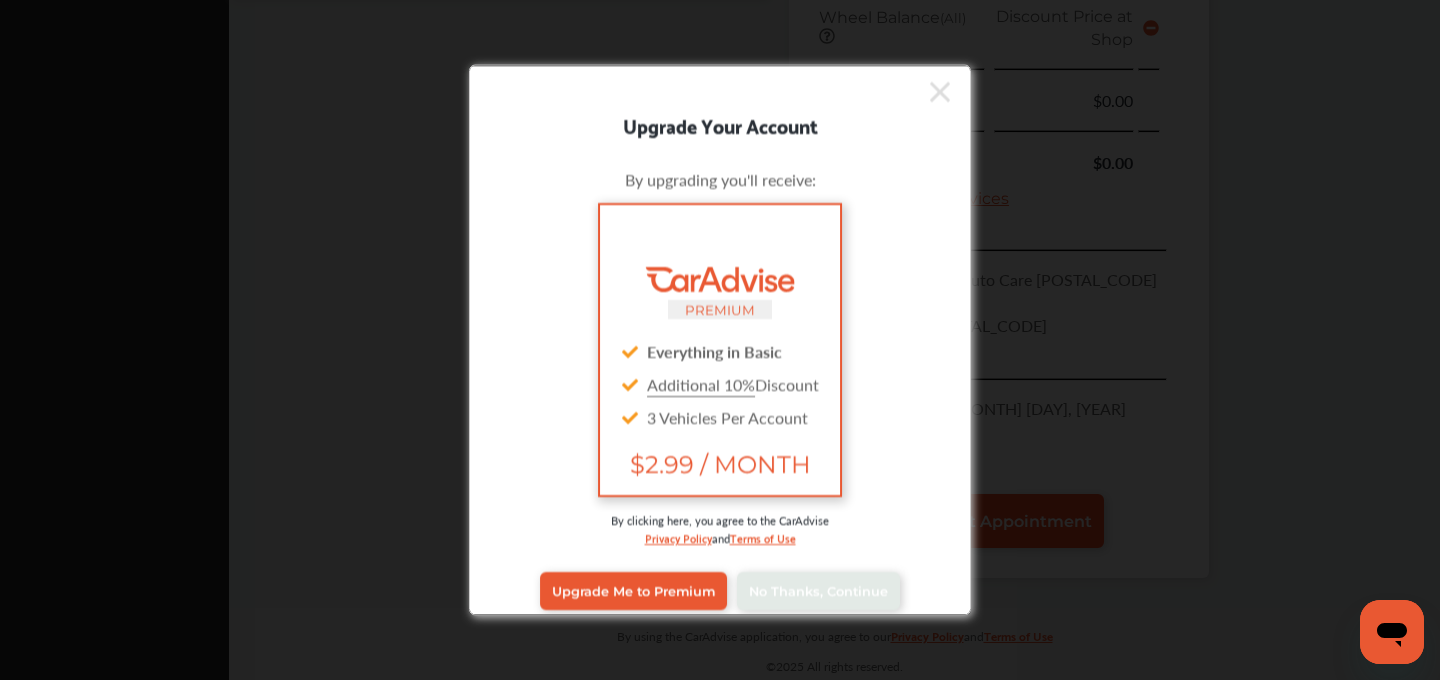 scroll, scrollTop: 908, scrollLeft: 0, axis: vertical 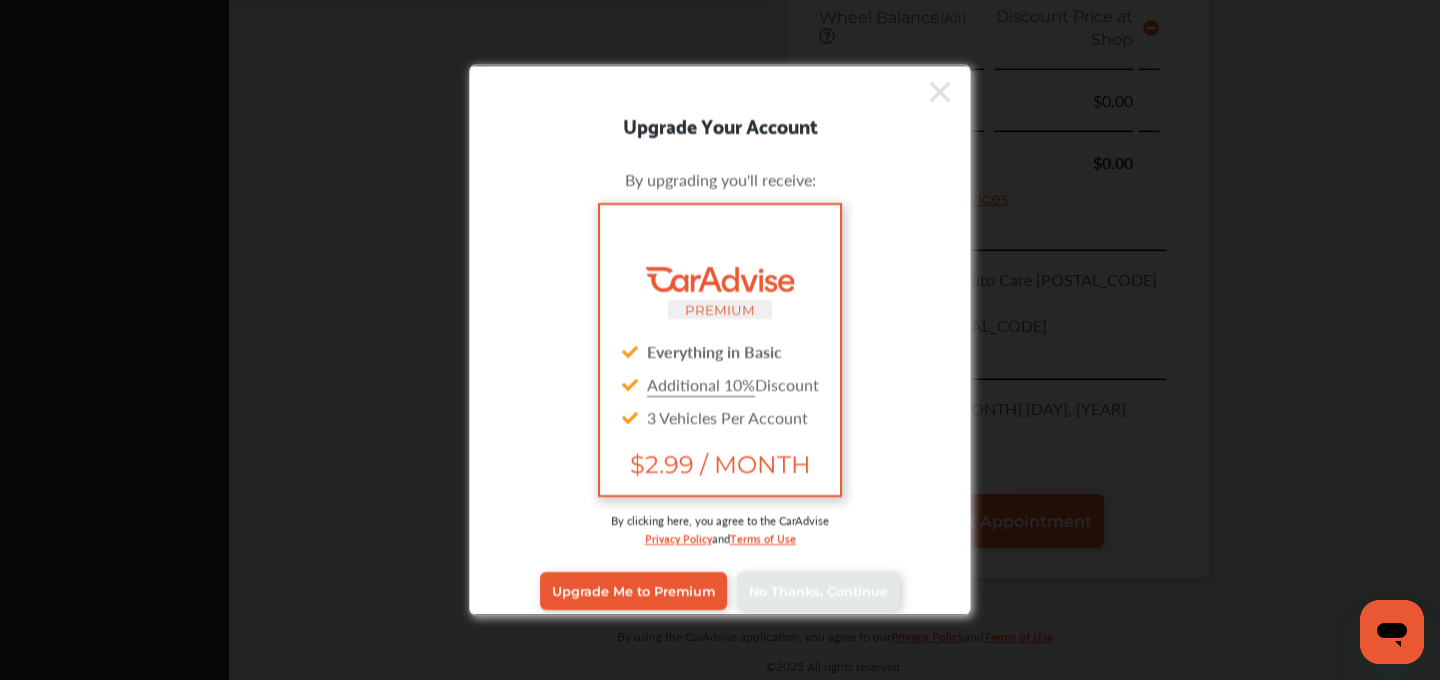 click 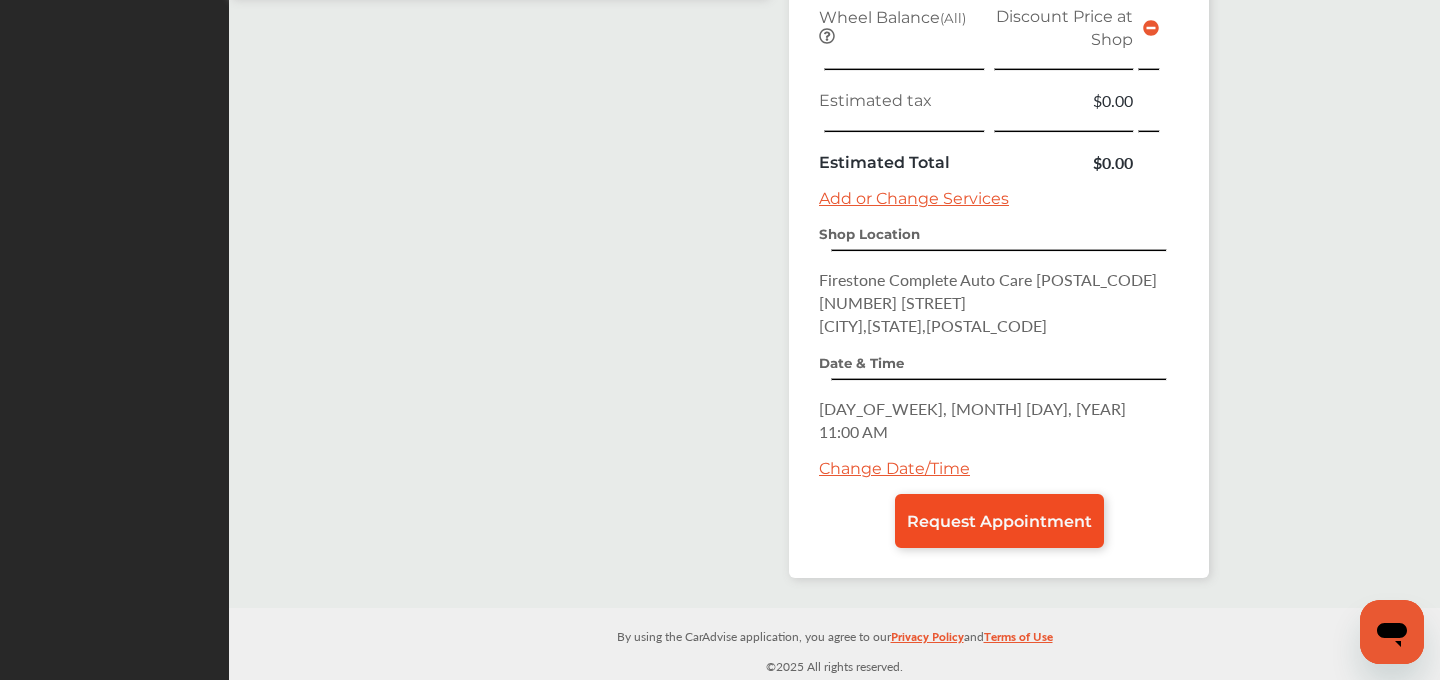 click on "Request Appointment" at bounding box center [999, 521] 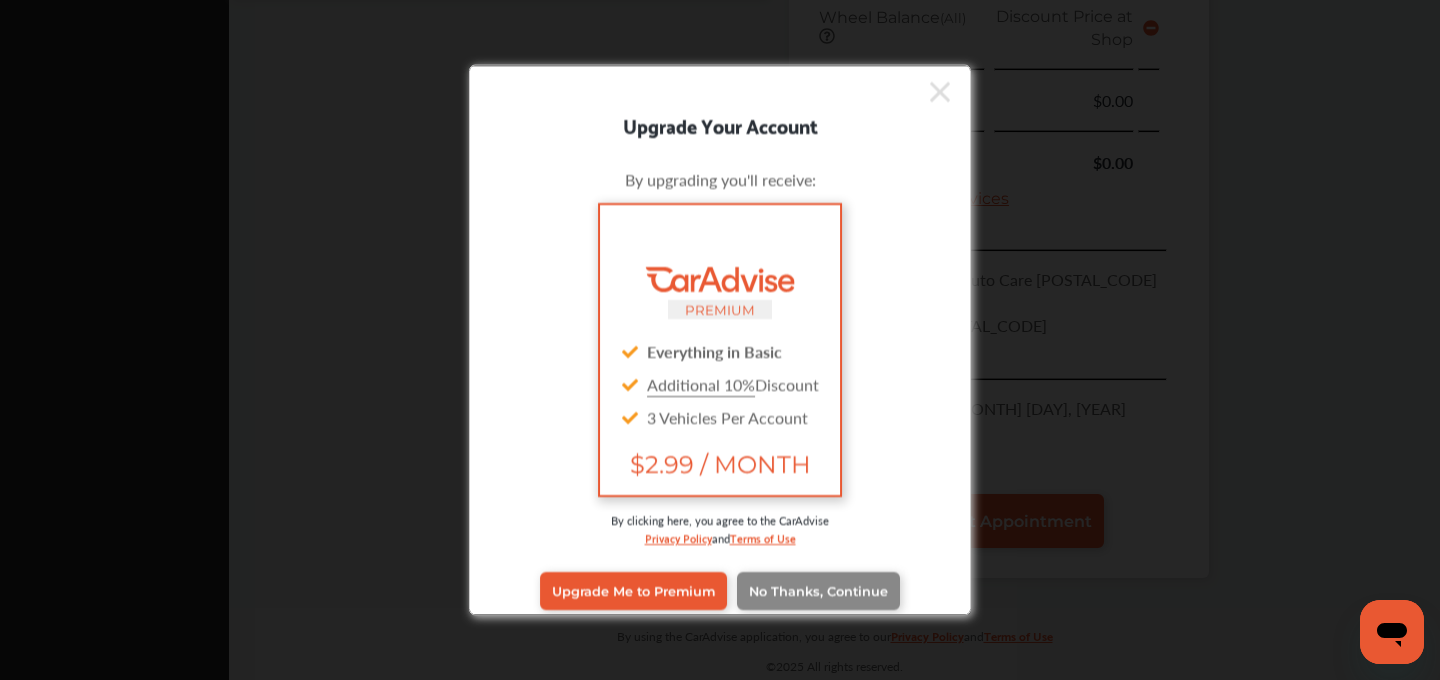 click on "No Thanks, Continue" at bounding box center [818, 590] 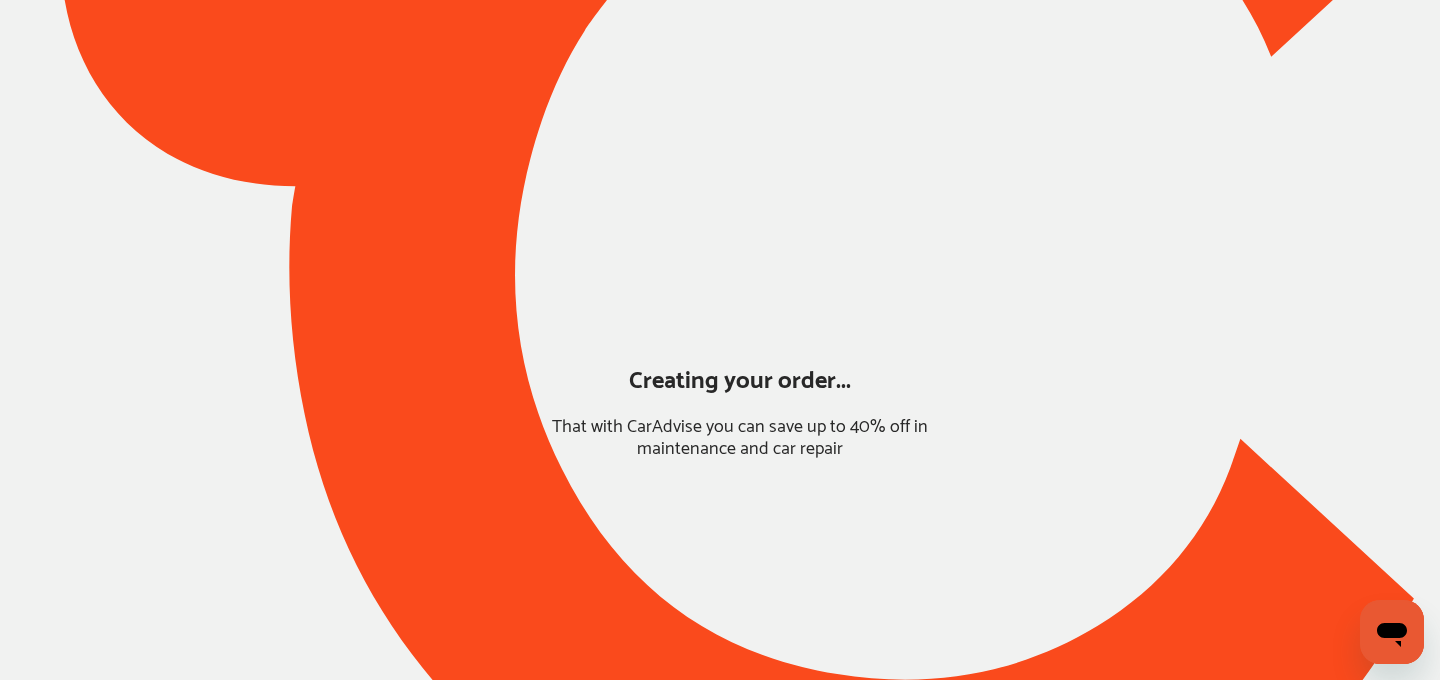 scroll, scrollTop: 173, scrollLeft: 0, axis: vertical 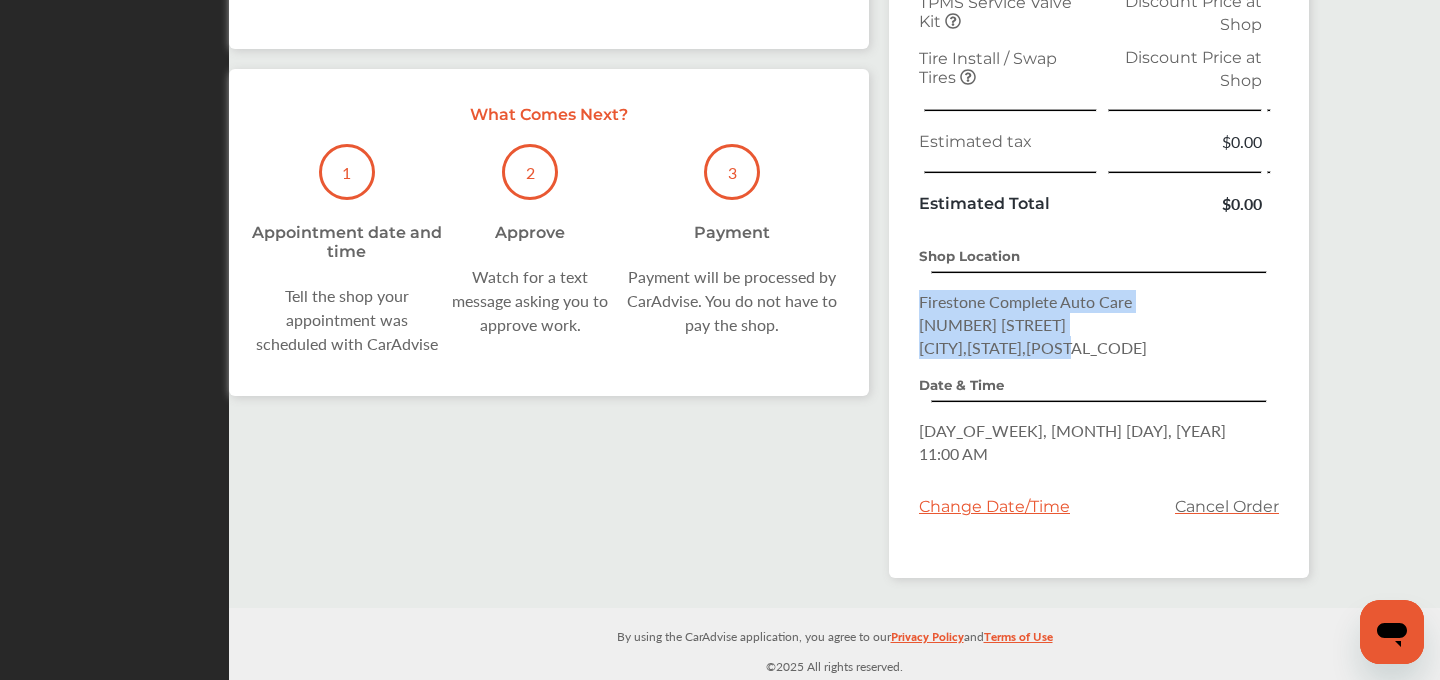 drag, startPoint x: 1077, startPoint y: 345, endPoint x: 902, endPoint y: 297, distance: 181.4635 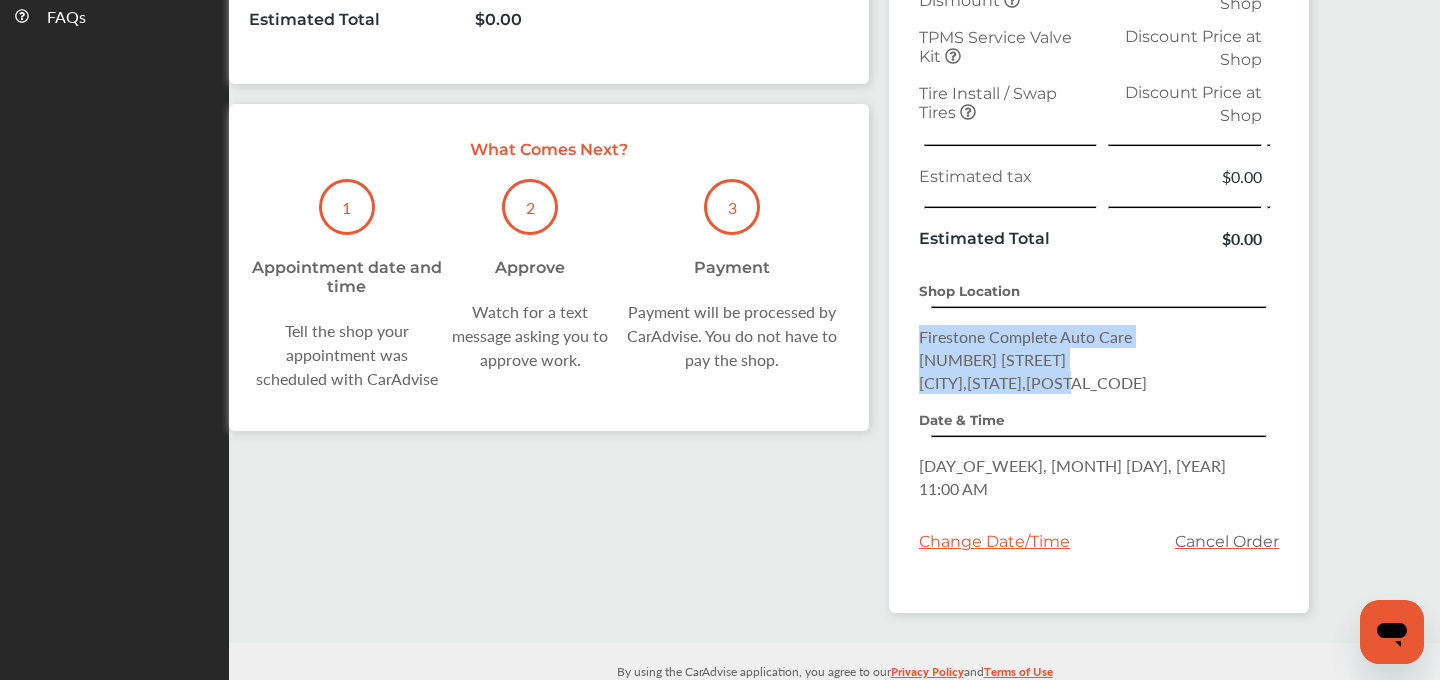scroll, scrollTop: 840, scrollLeft: 0, axis: vertical 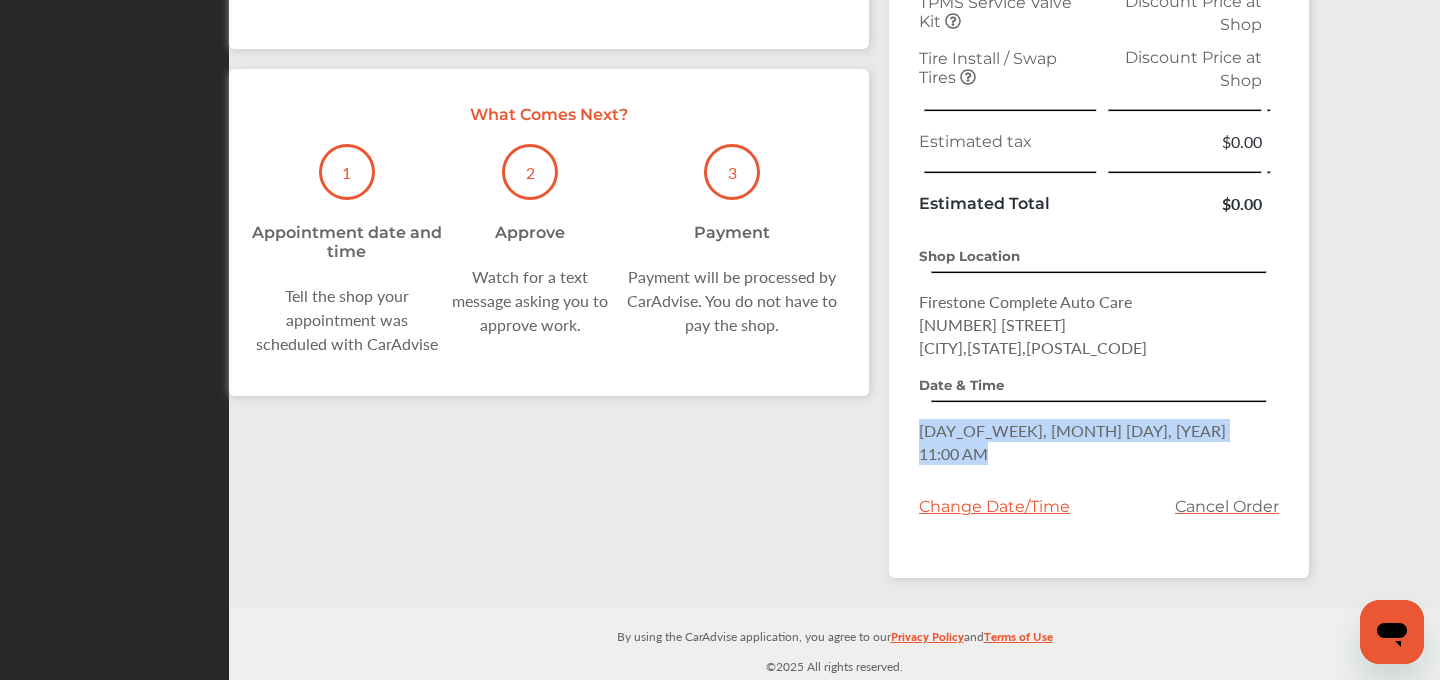 drag, startPoint x: 910, startPoint y: 428, endPoint x: 1047, endPoint y: 461, distance: 140.91841 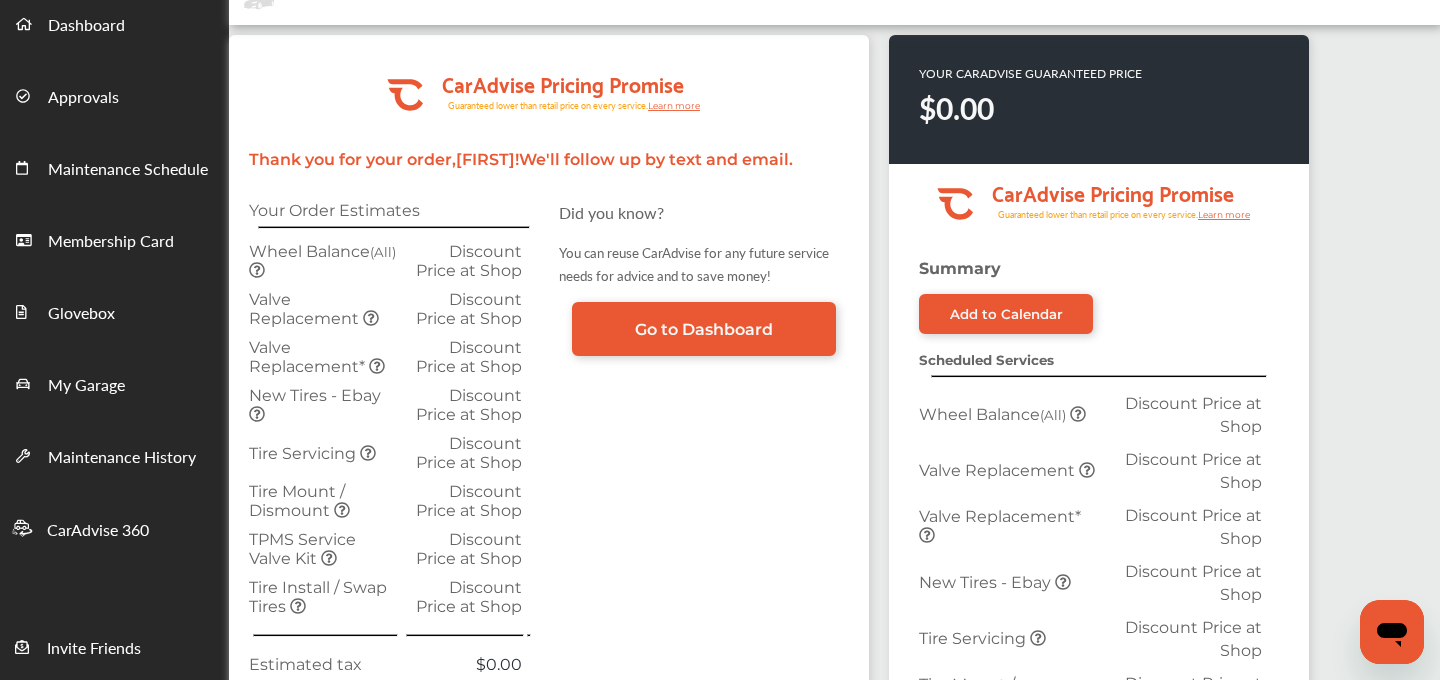 scroll, scrollTop: 0, scrollLeft: 0, axis: both 